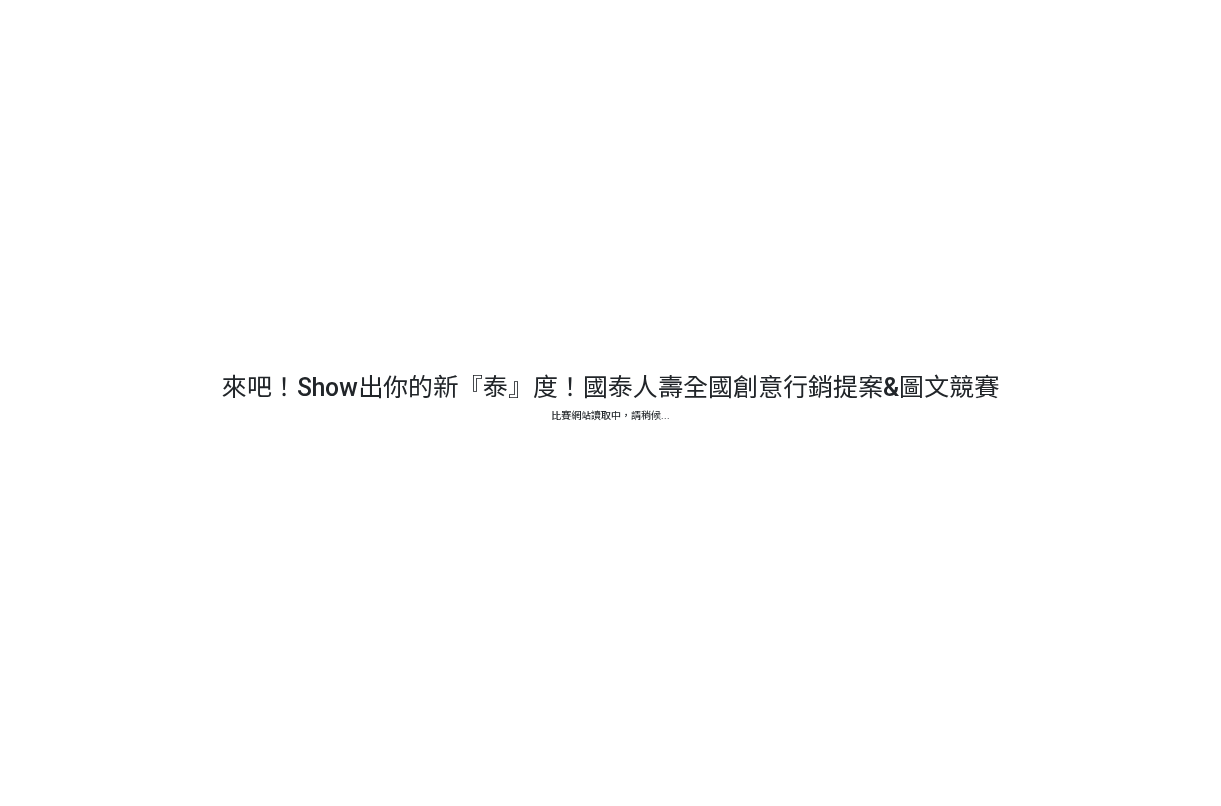 scroll, scrollTop: 0, scrollLeft: 0, axis: both 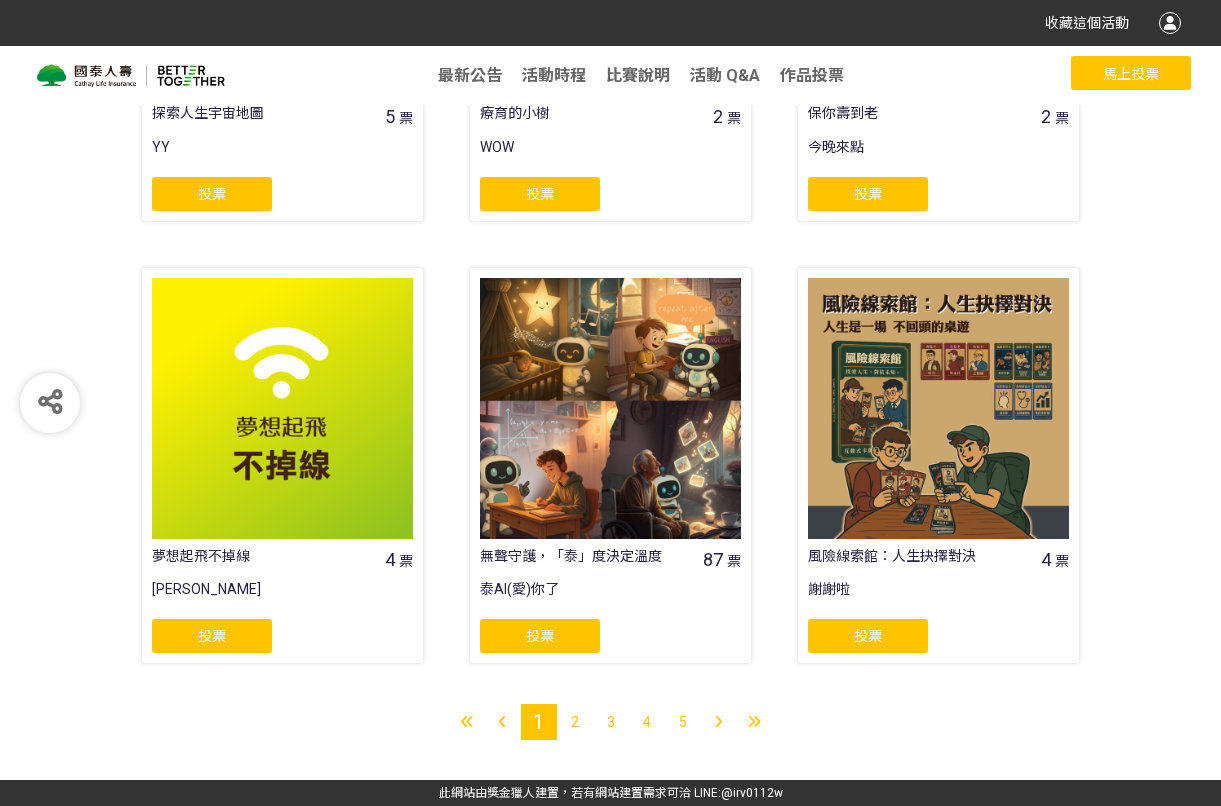 click on "2" at bounding box center (575, 722) 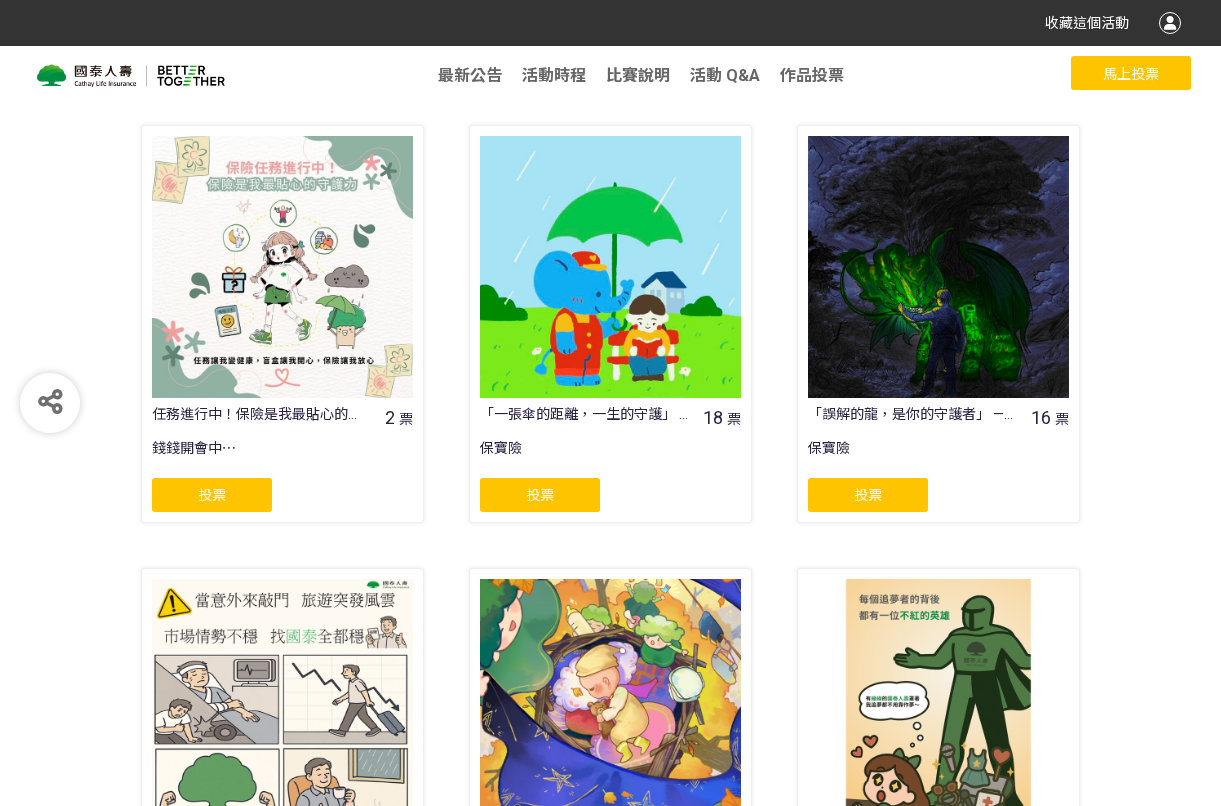 scroll, scrollTop: 1537, scrollLeft: 0, axis: vertical 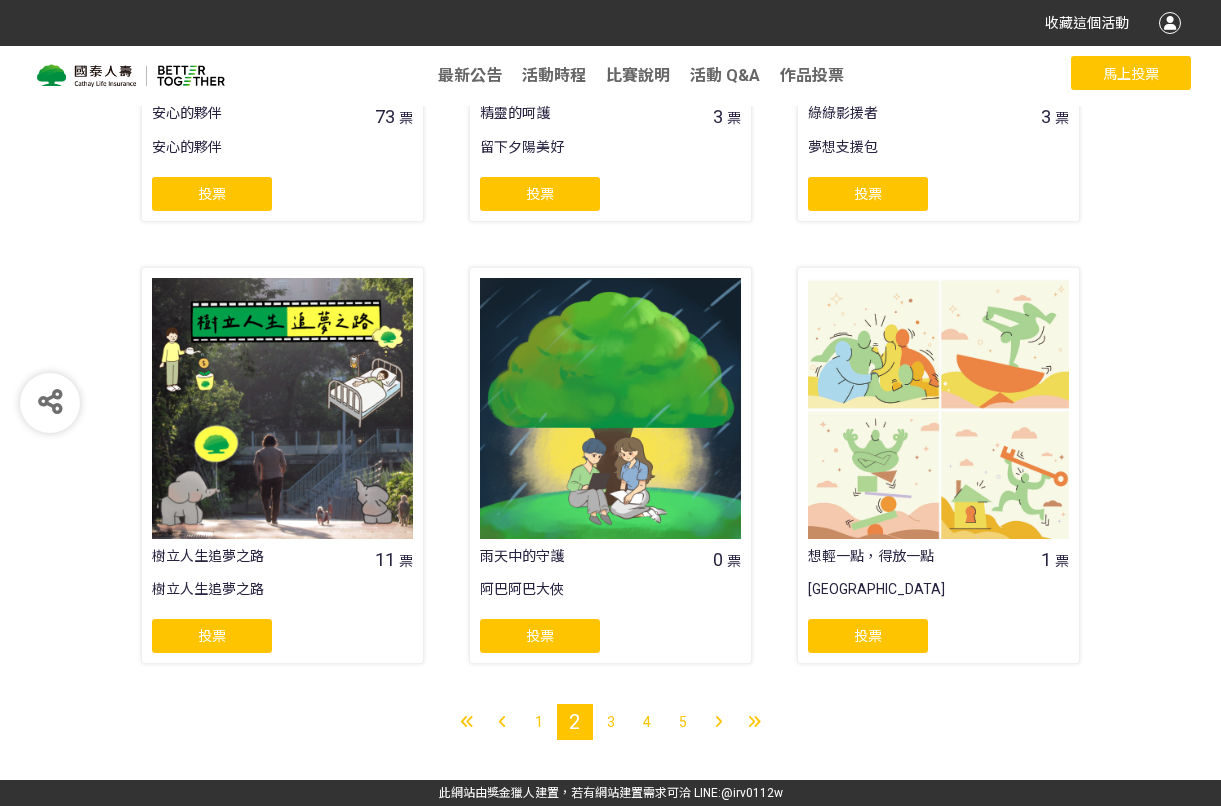 click on "5" at bounding box center [683, 722] 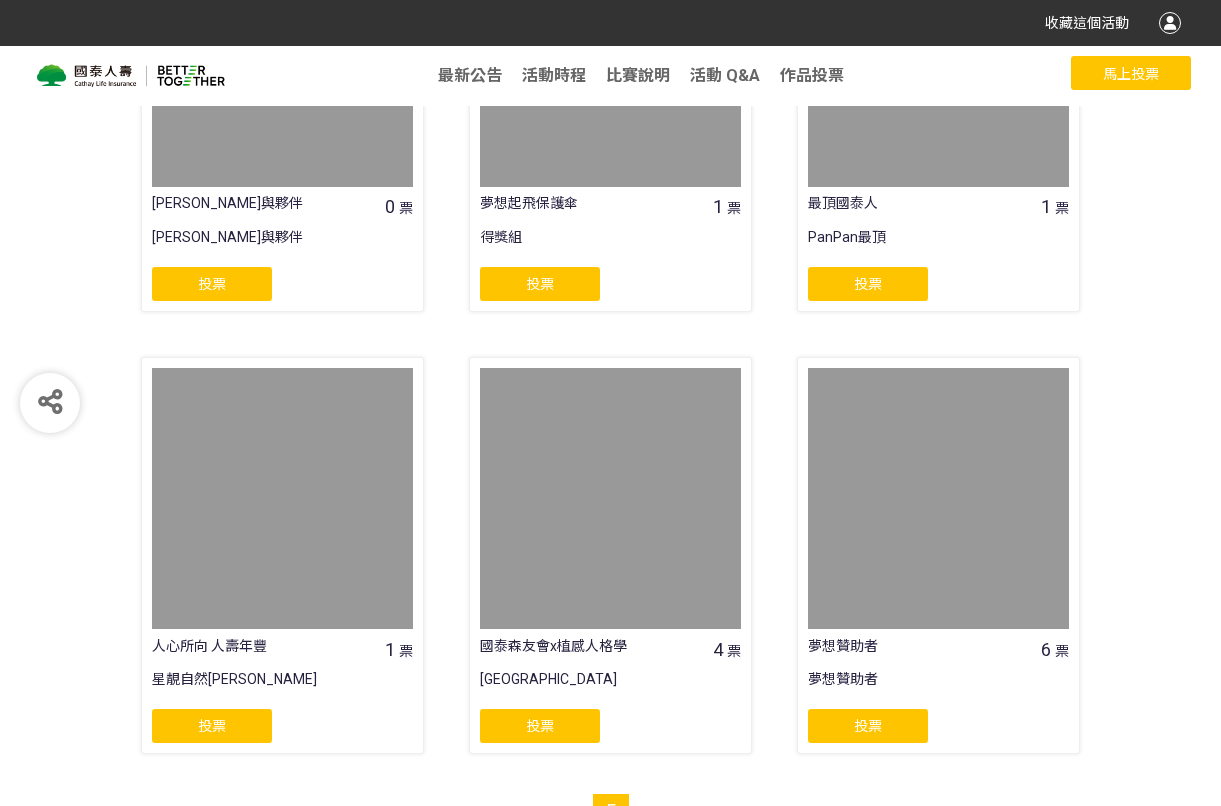 scroll, scrollTop: 1492, scrollLeft: 0, axis: vertical 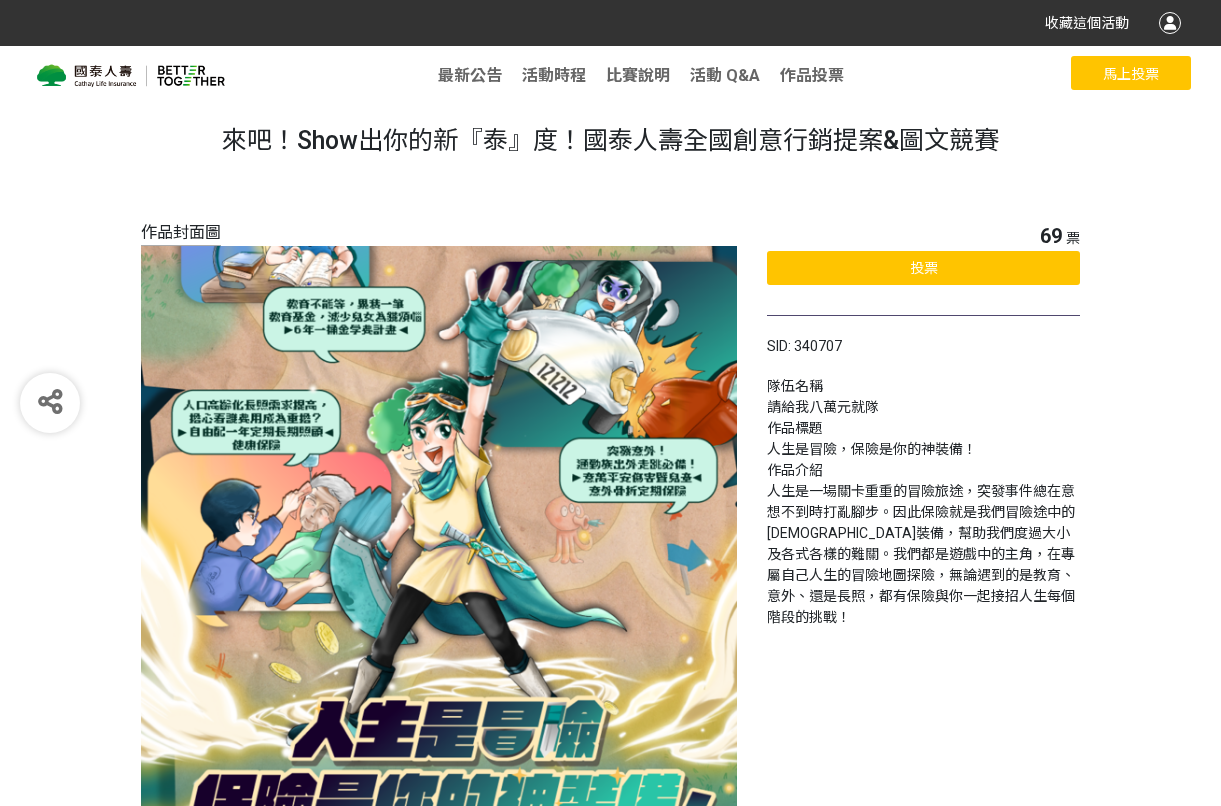 click on "投票" 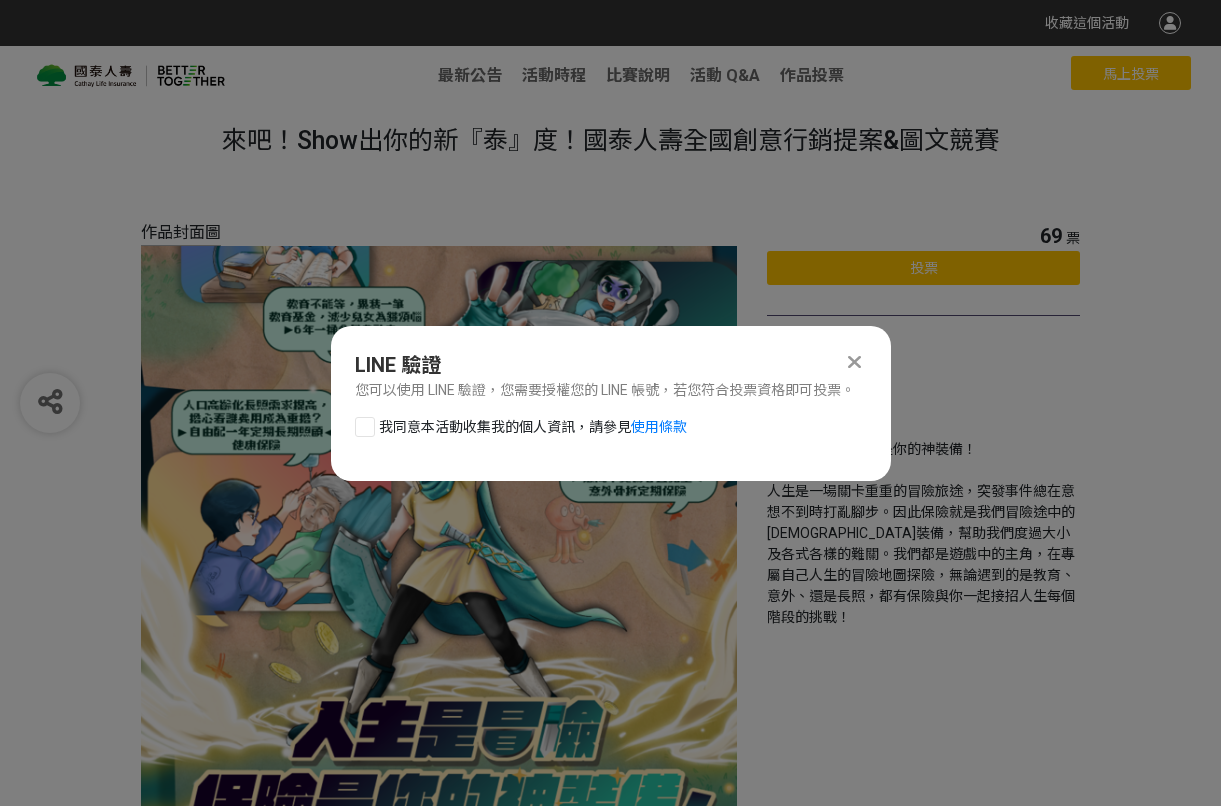 click at bounding box center (365, 427) 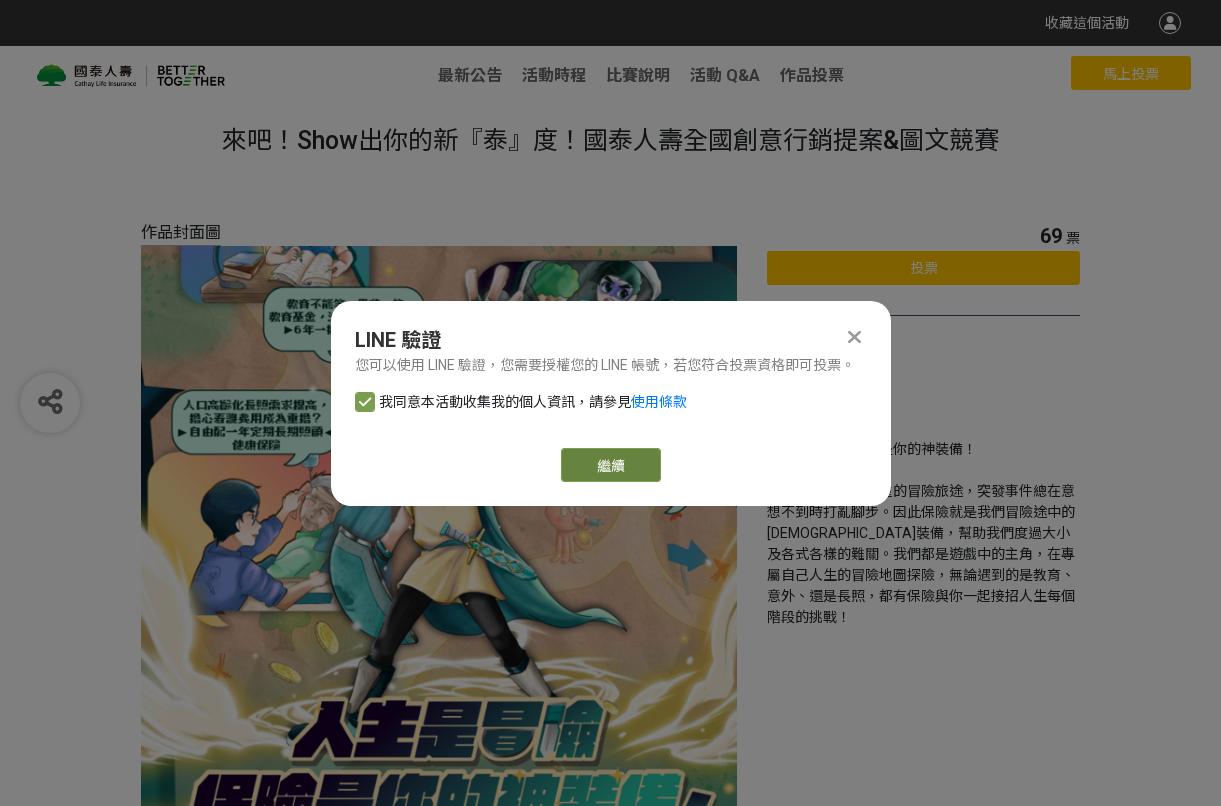click on "繼續" at bounding box center (611, 465) 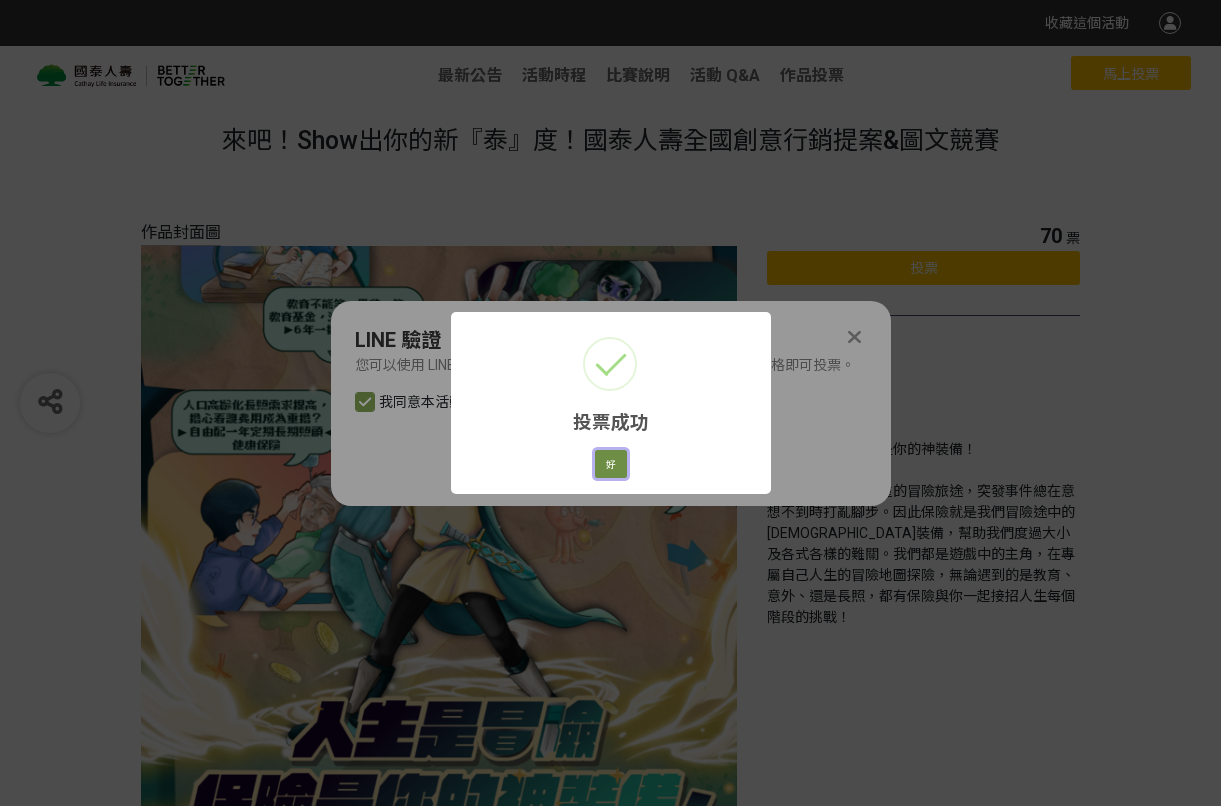 click on "好" at bounding box center (611, 464) 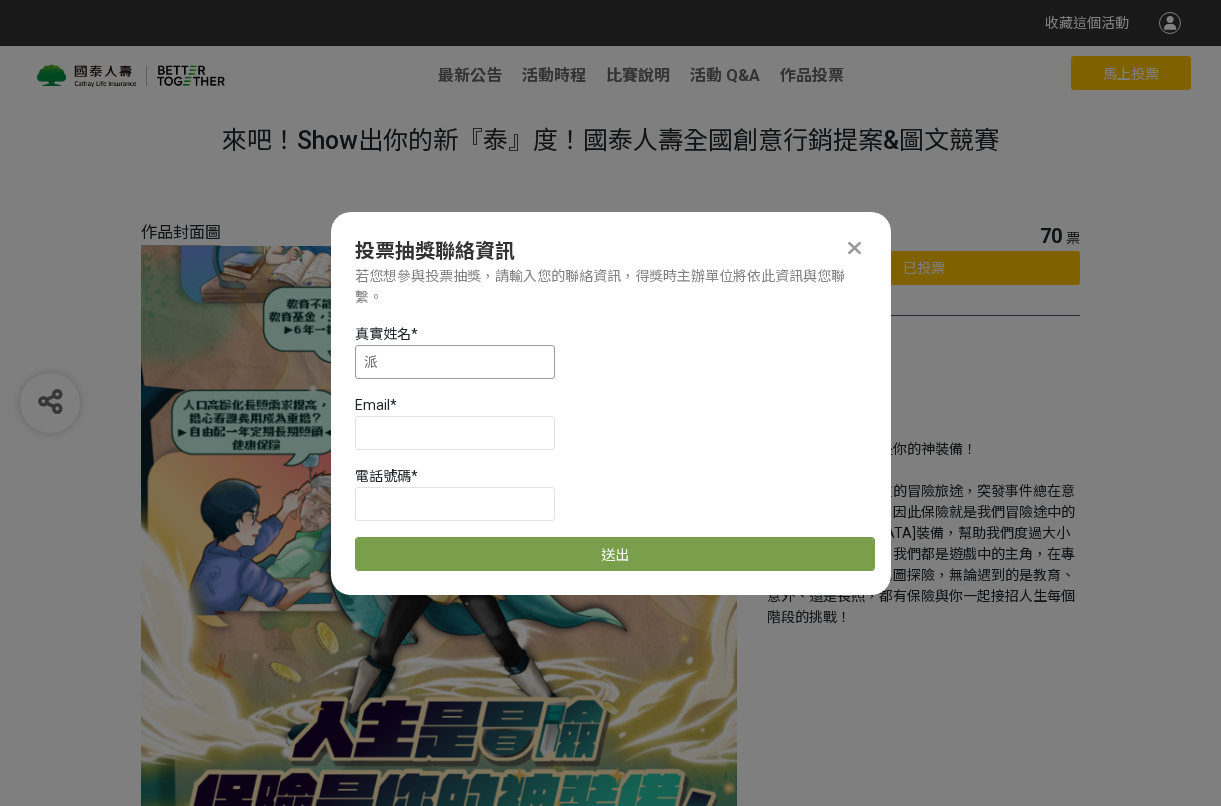 click on "派" at bounding box center [455, 362] 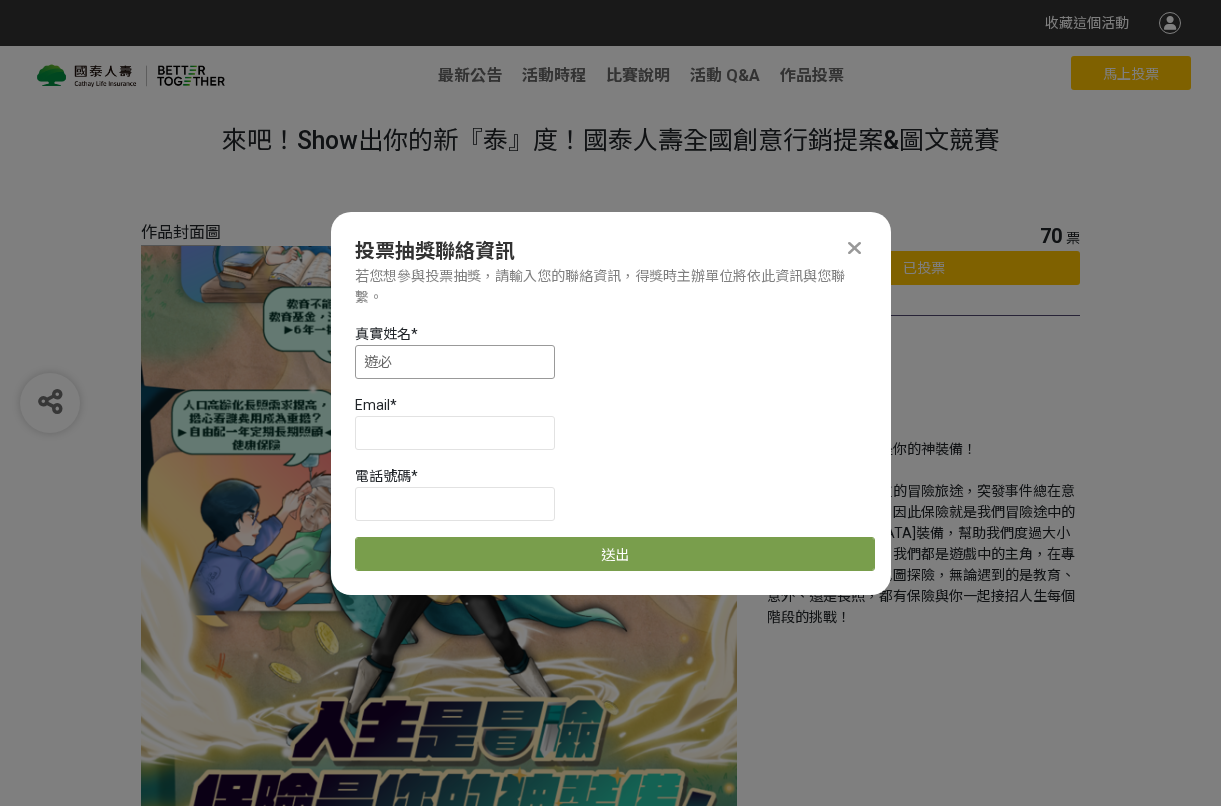 type on "遊" 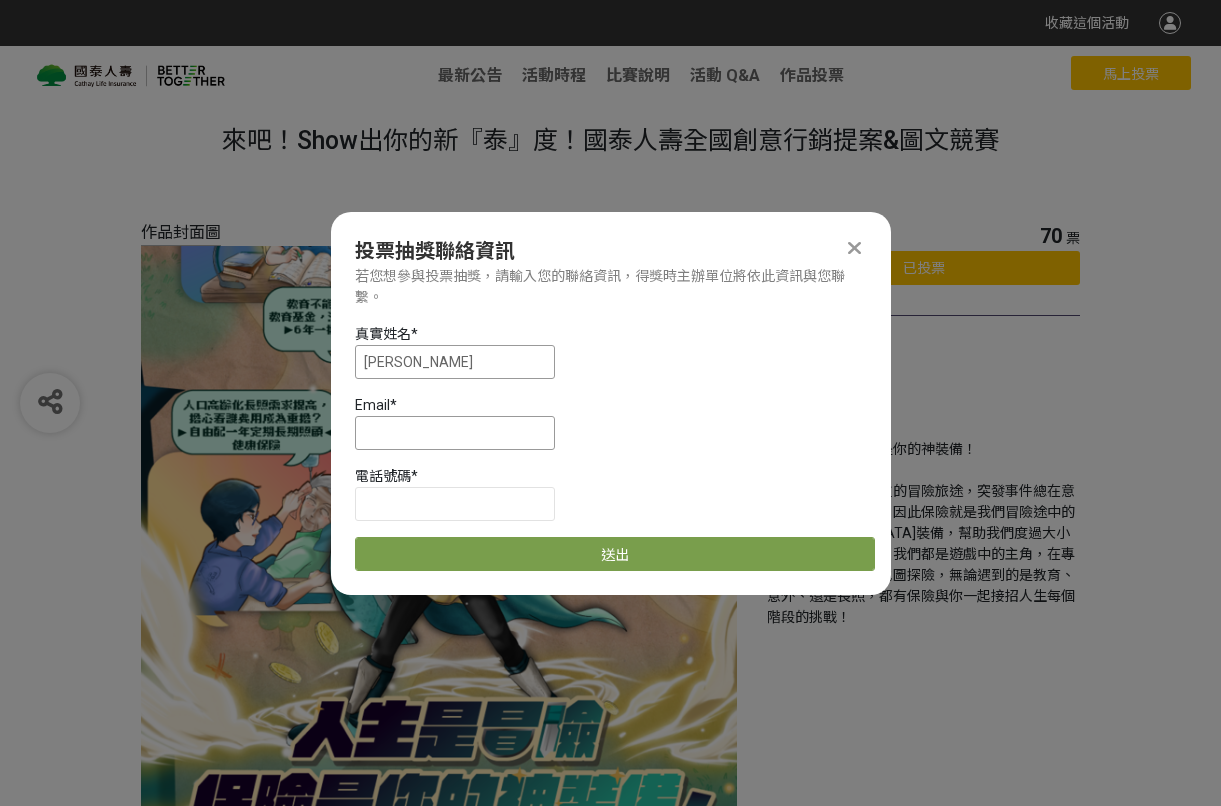type on "游璧瑜" 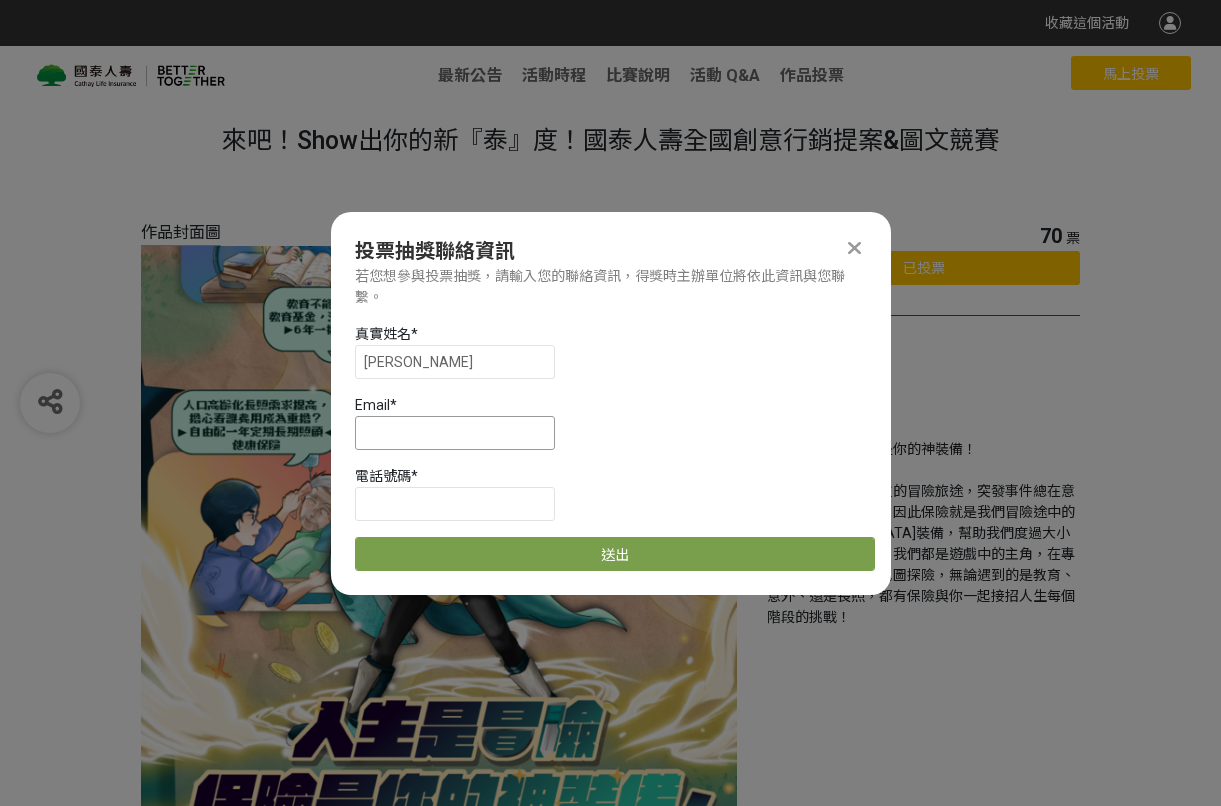 click at bounding box center [455, 433] 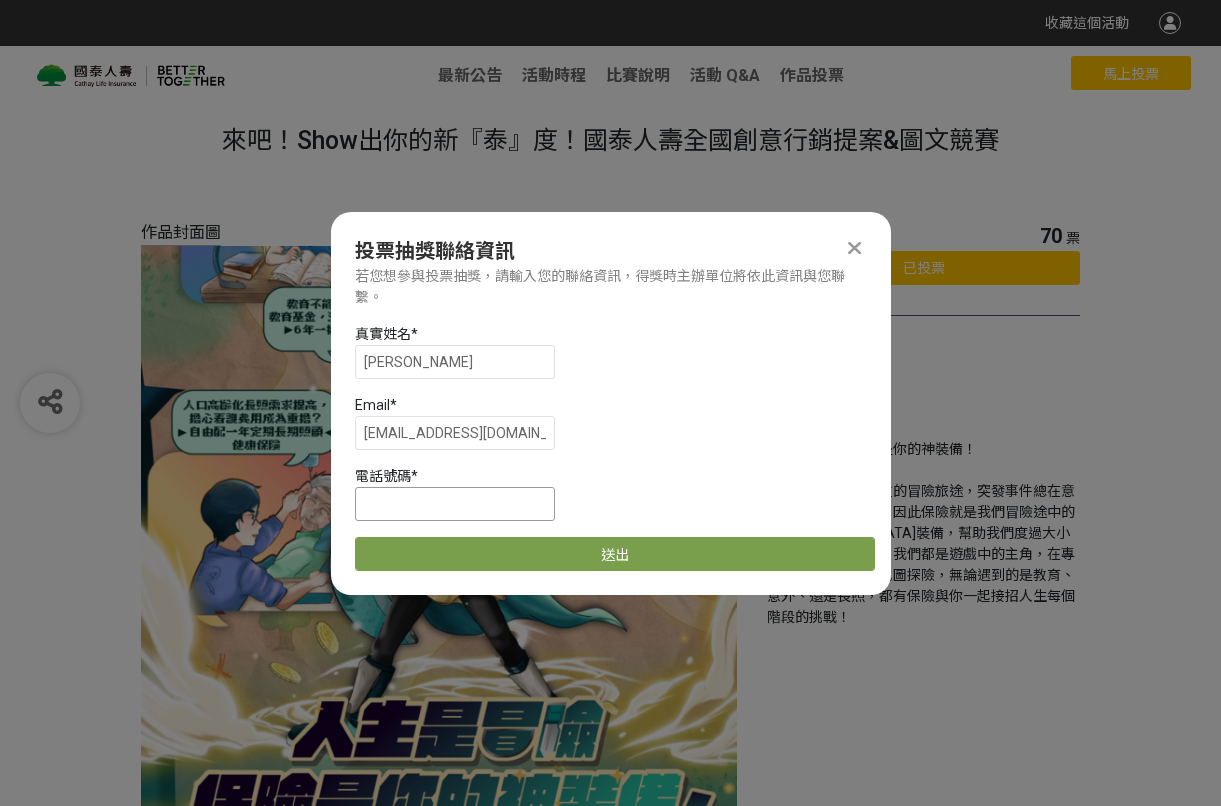 type on "0988851783" 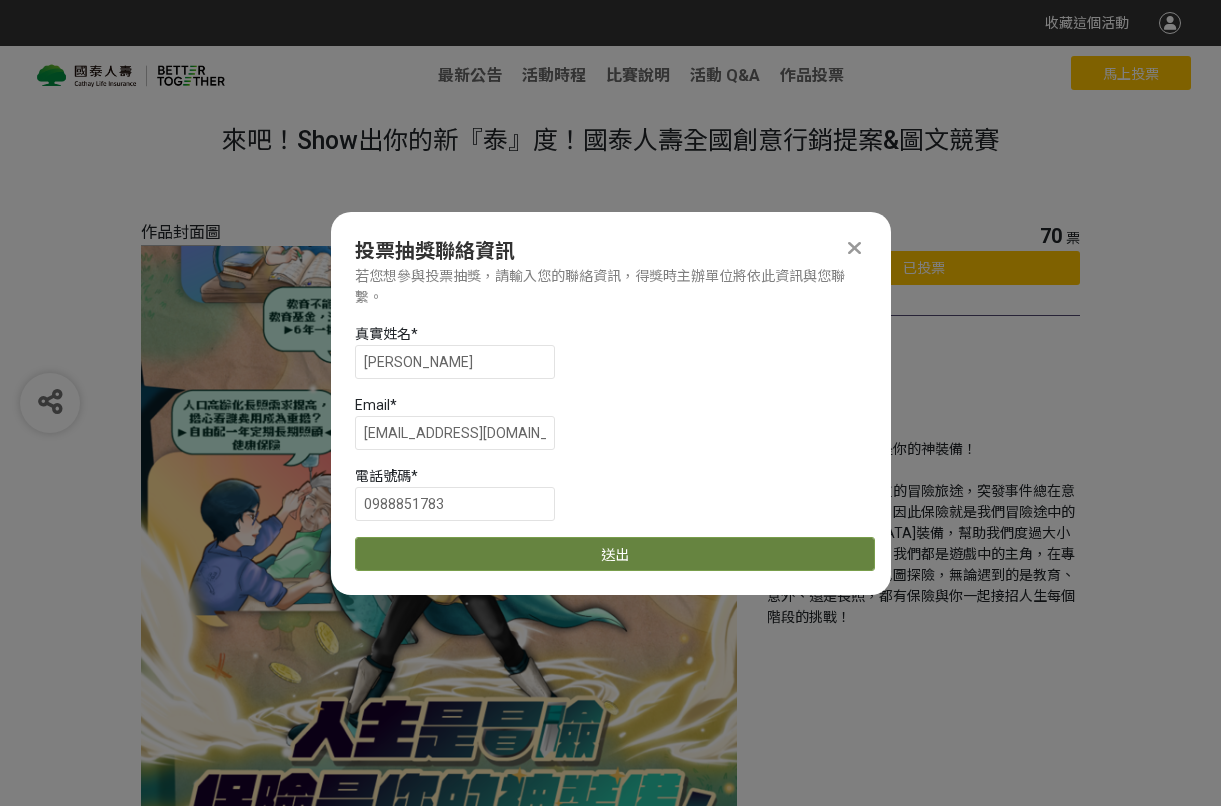 click on "送出" at bounding box center (615, 554) 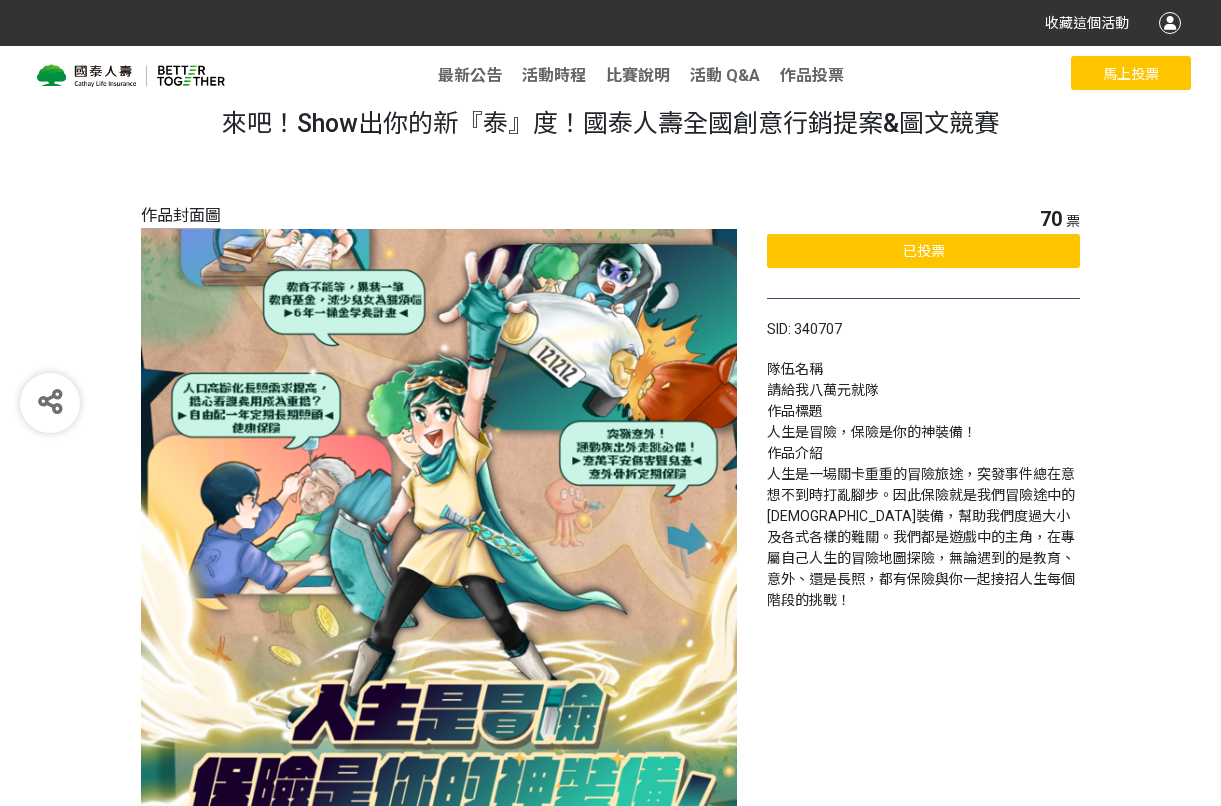 scroll, scrollTop: 0, scrollLeft: 0, axis: both 